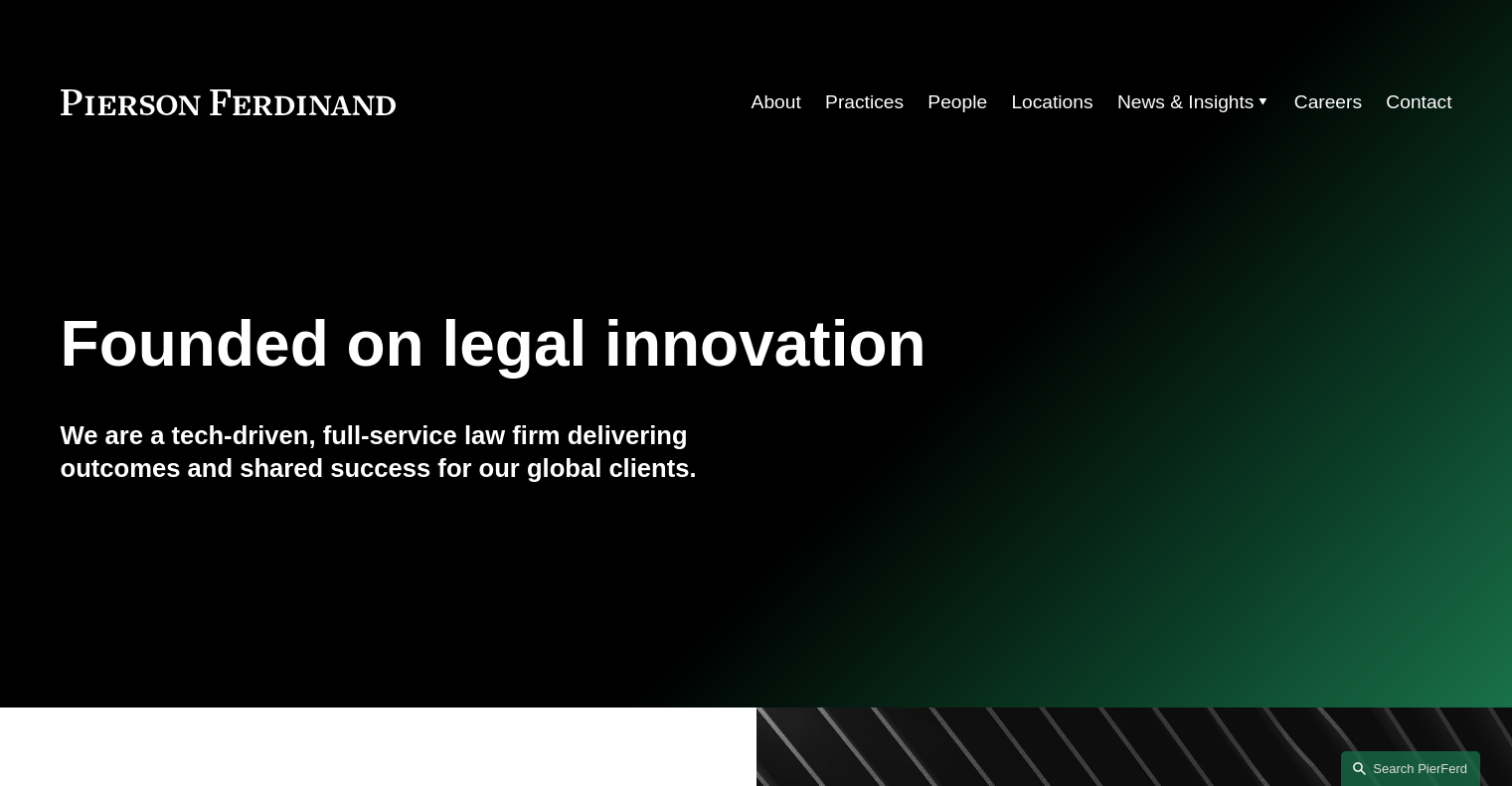 scroll, scrollTop: 0, scrollLeft: 0, axis: both 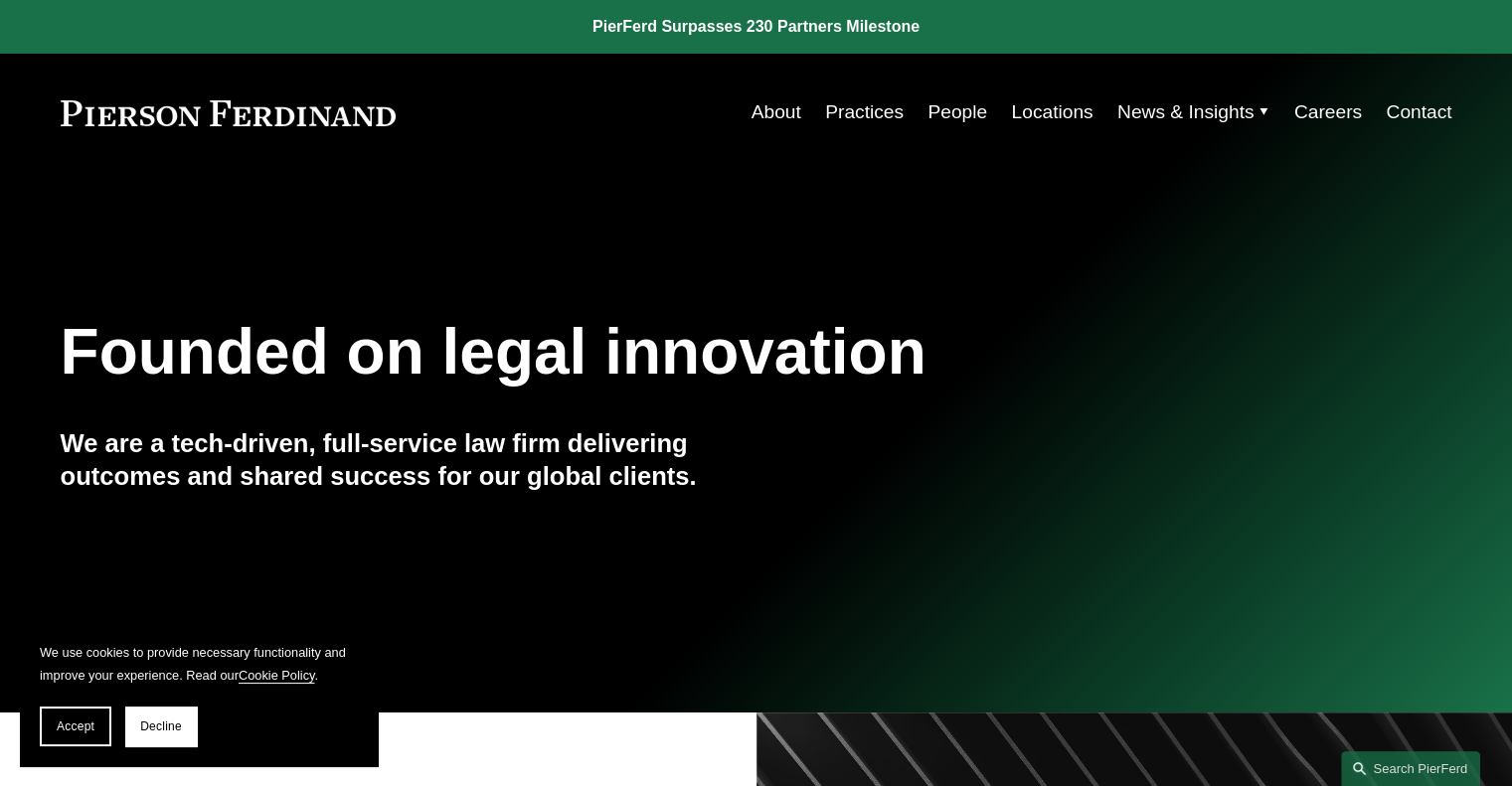 click on "Contact" at bounding box center (1419, 112) 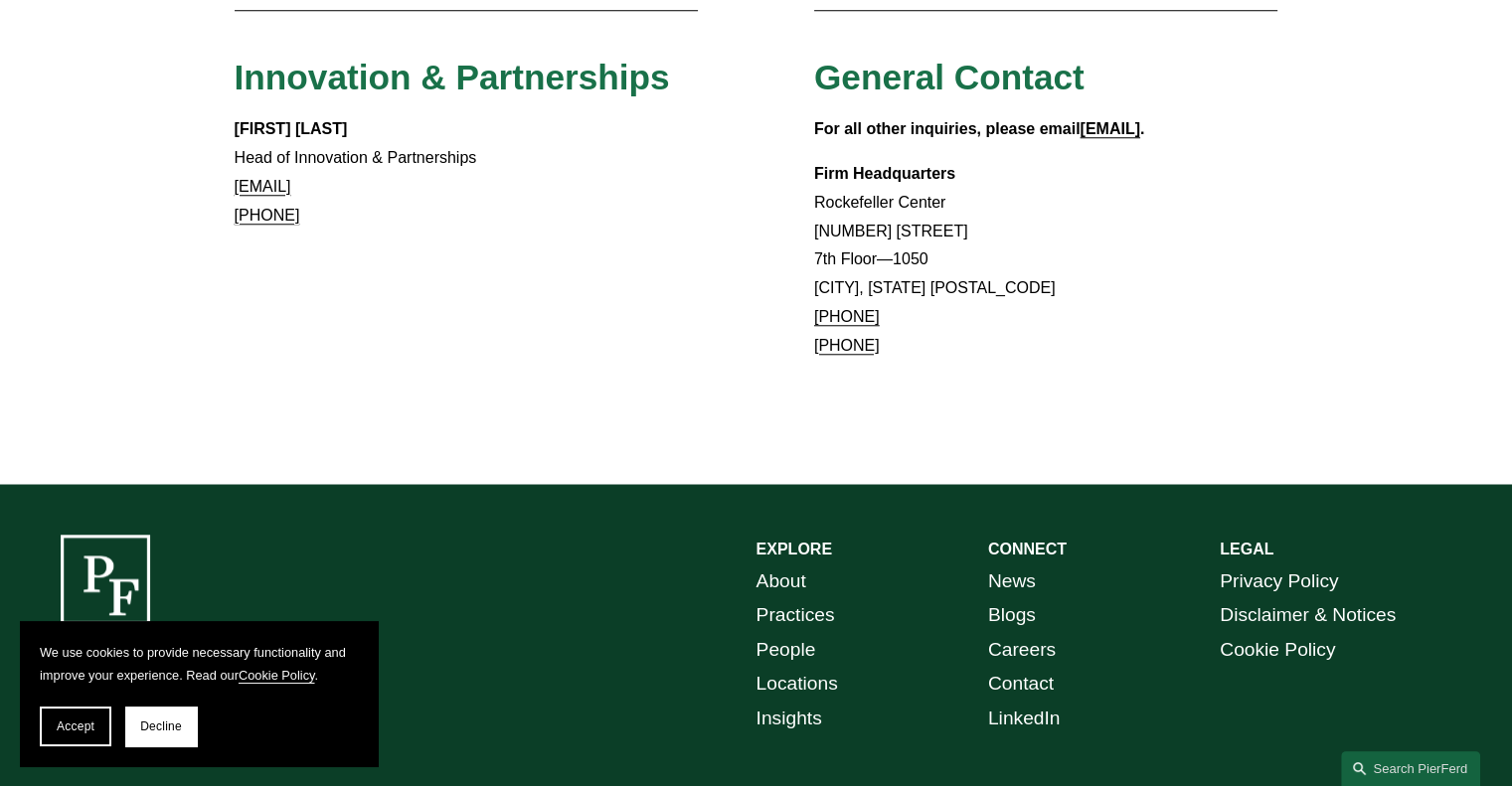 scroll, scrollTop: 1789, scrollLeft: 0, axis: vertical 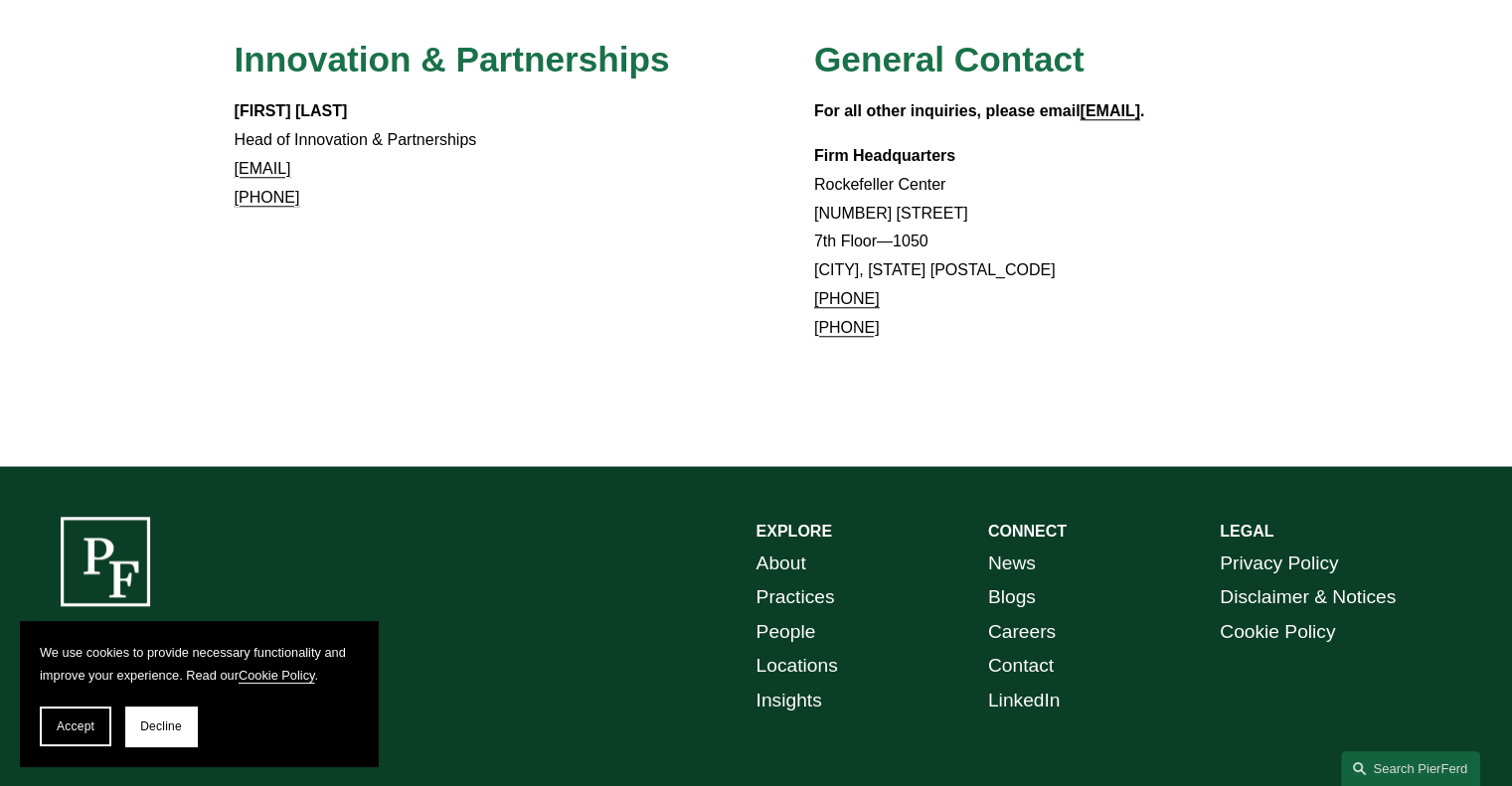 click on "People" at bounding box center [786, 632] 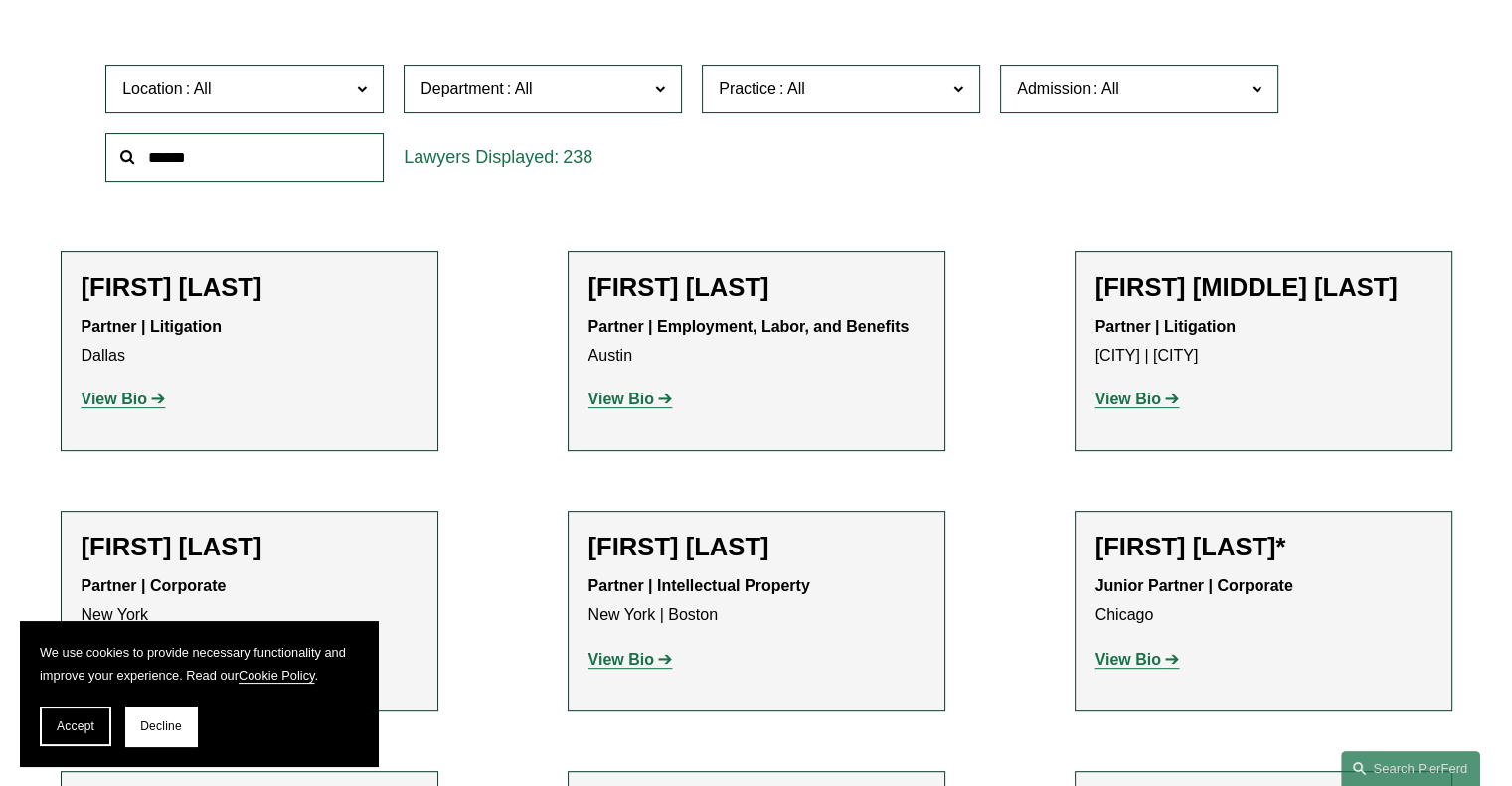 scroll, scrollTop: 497, scrollLeft: 0, axis: vertical 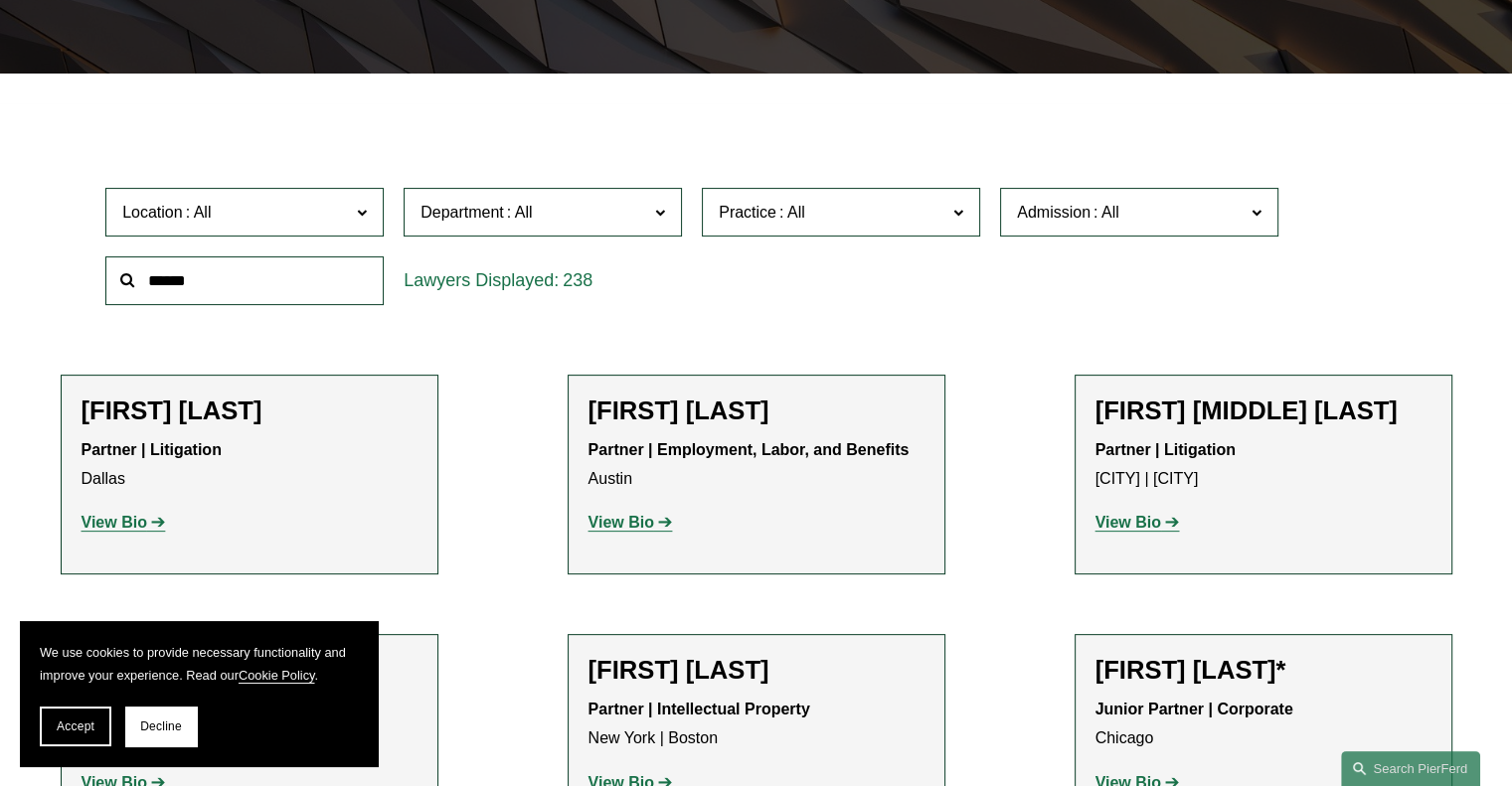 click 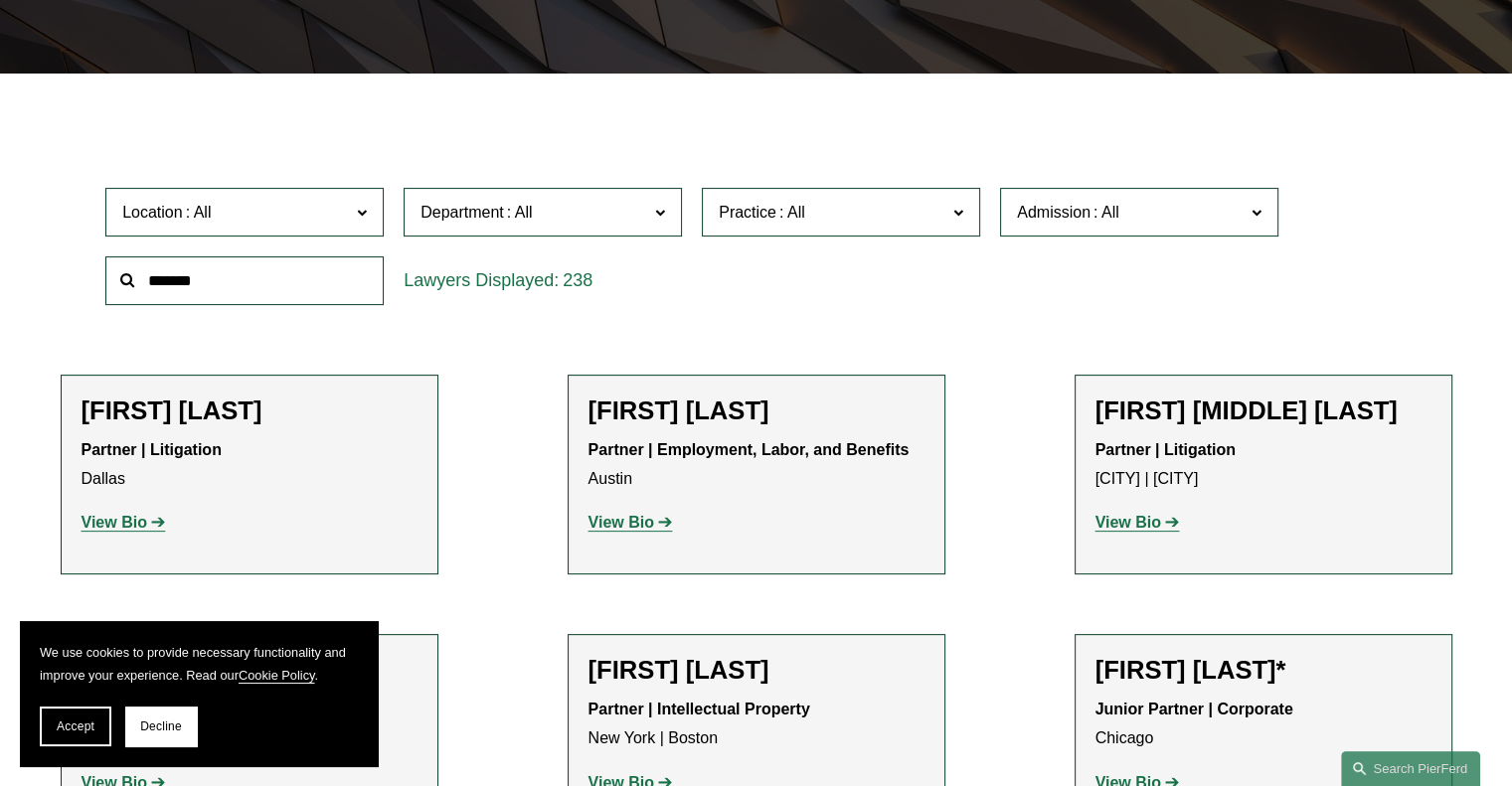 type on "*******" 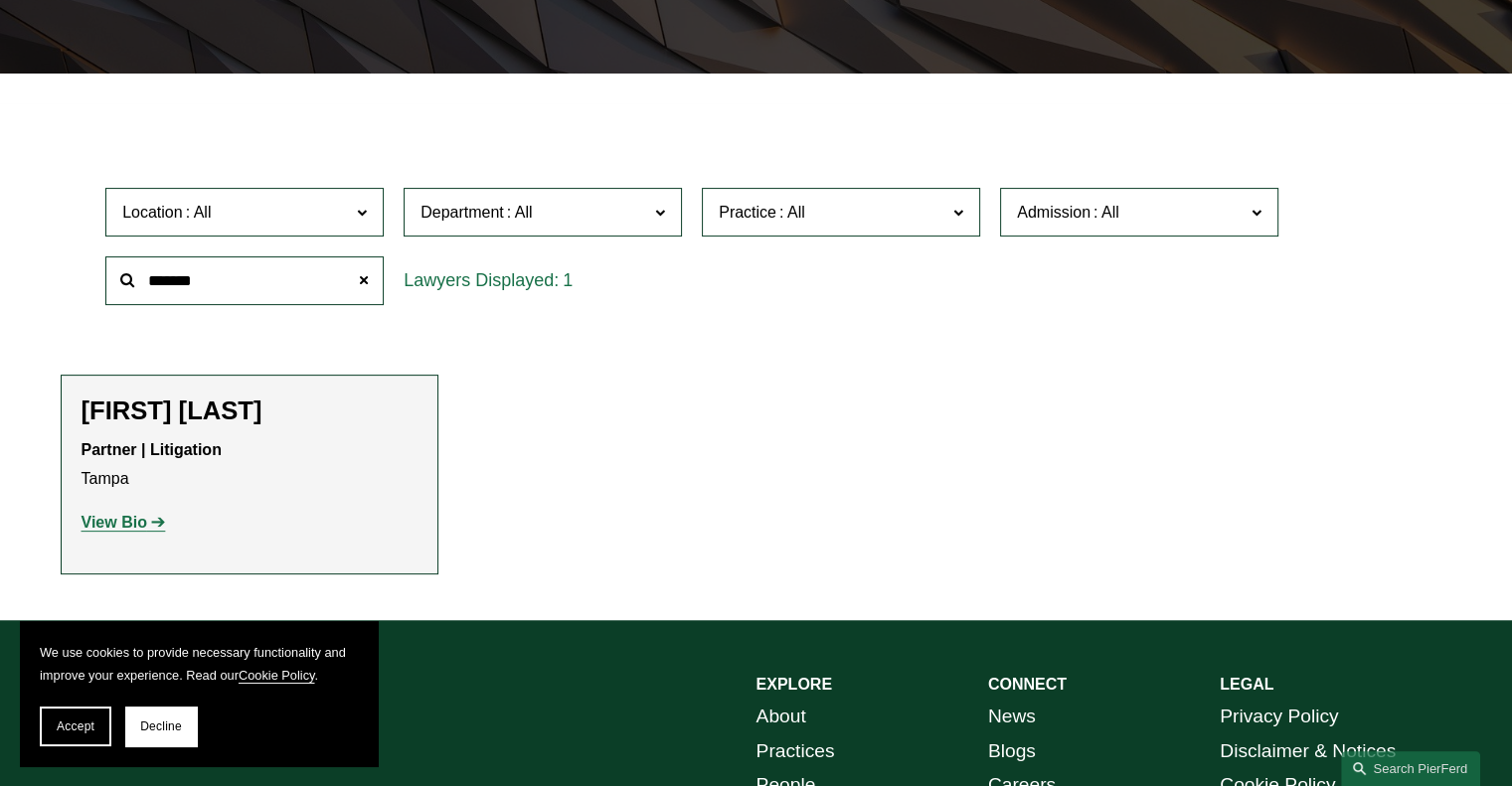click on "View Bio" 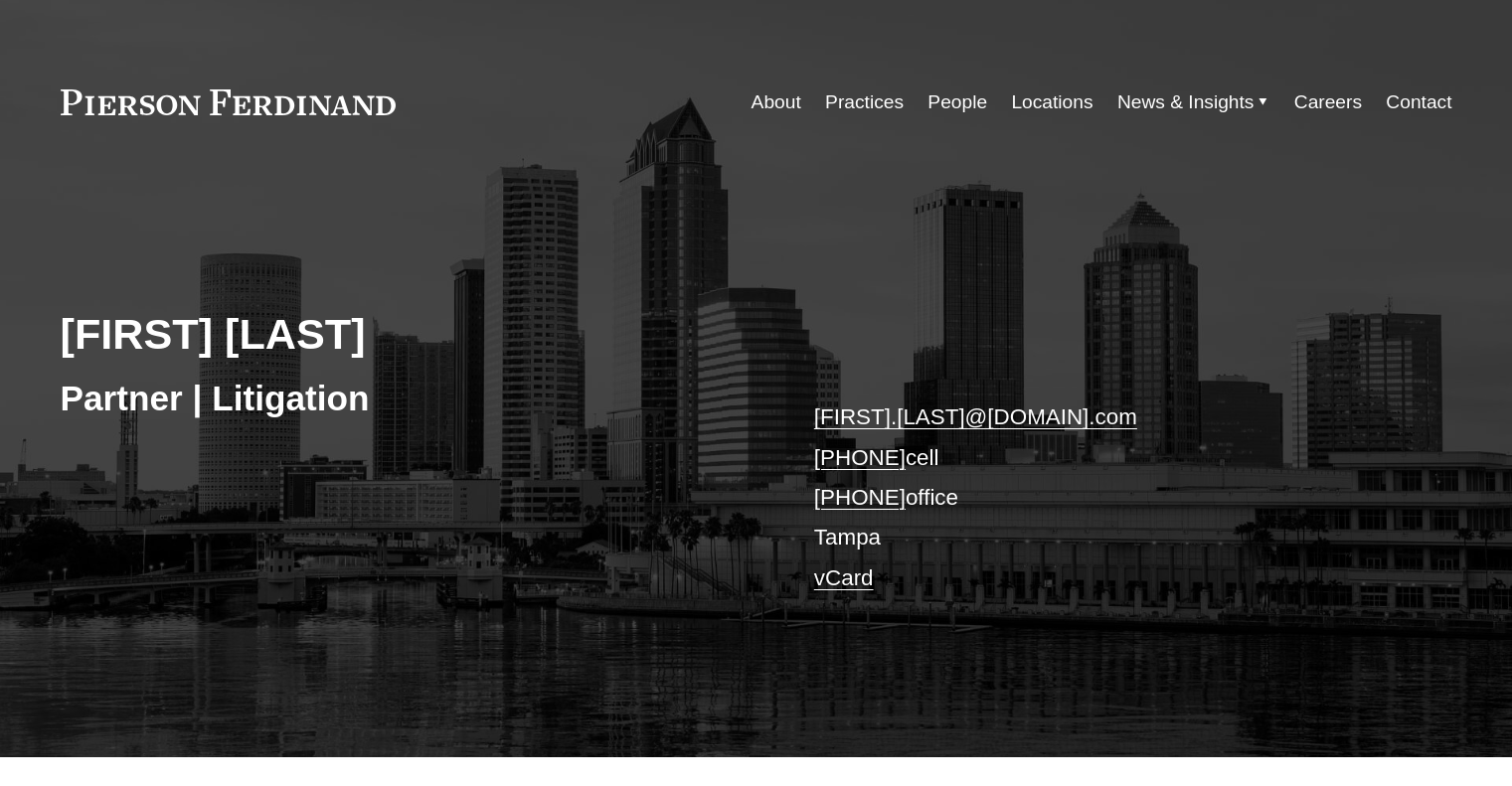 scroll, scrollTop: 0, scrollLeft: 0, axis: both 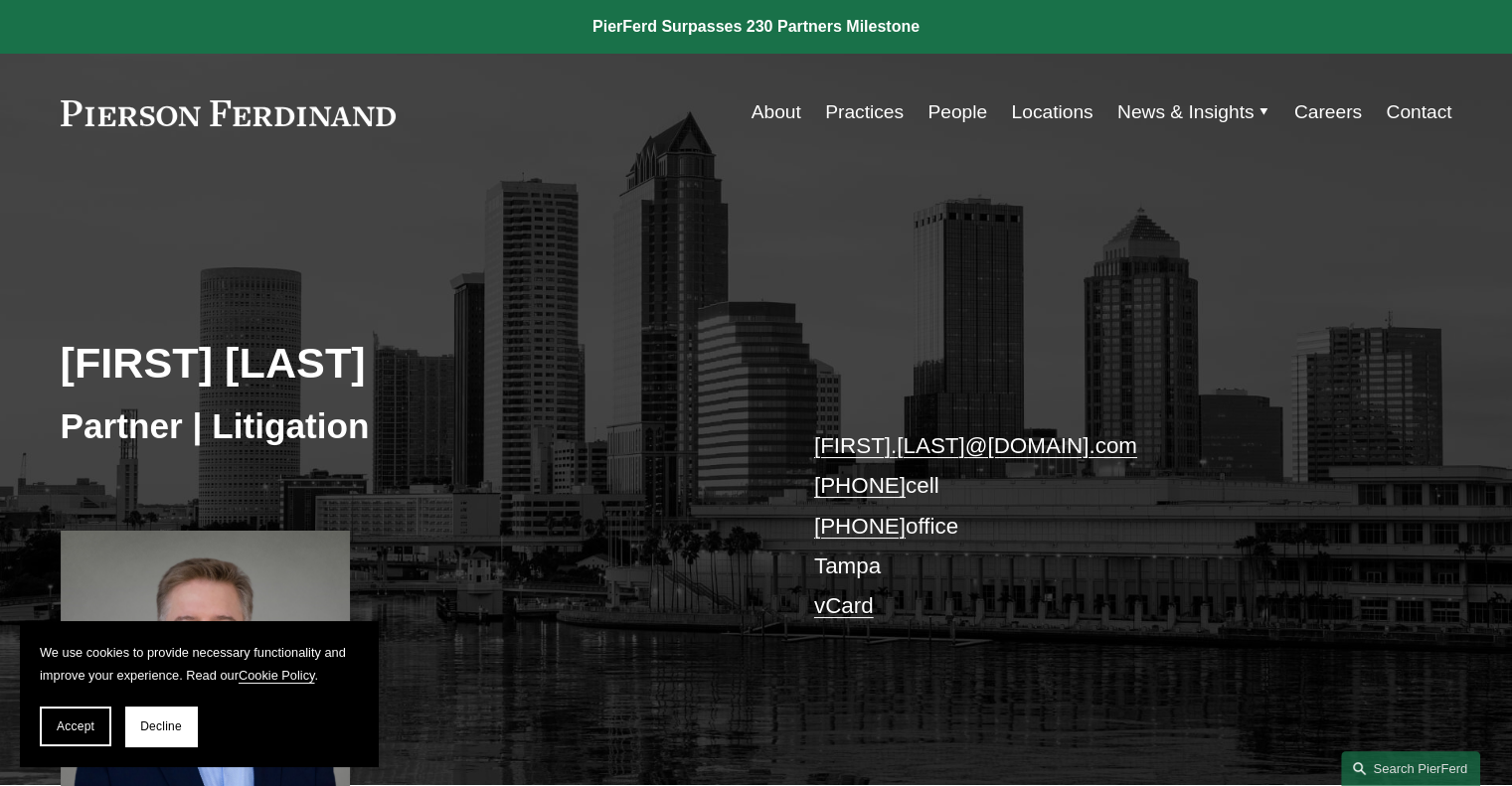 click on "charles.geitner@pierferd.com +1.813.727.3187  cell +1.813.939.8288  office Tampa vCard" at bounding box center (1103, 527) 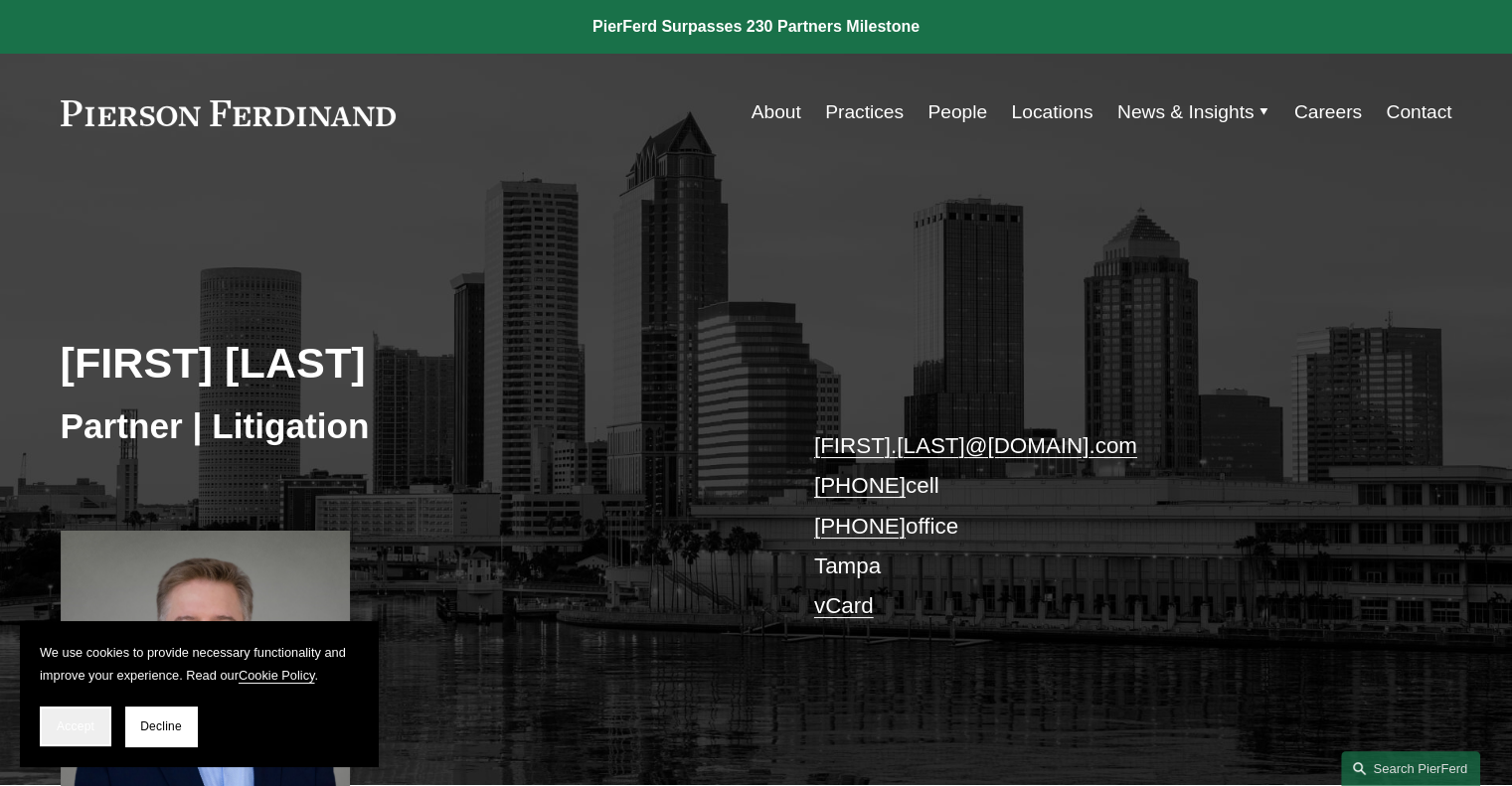 click on "Accept" at bounding box center (76, 726) 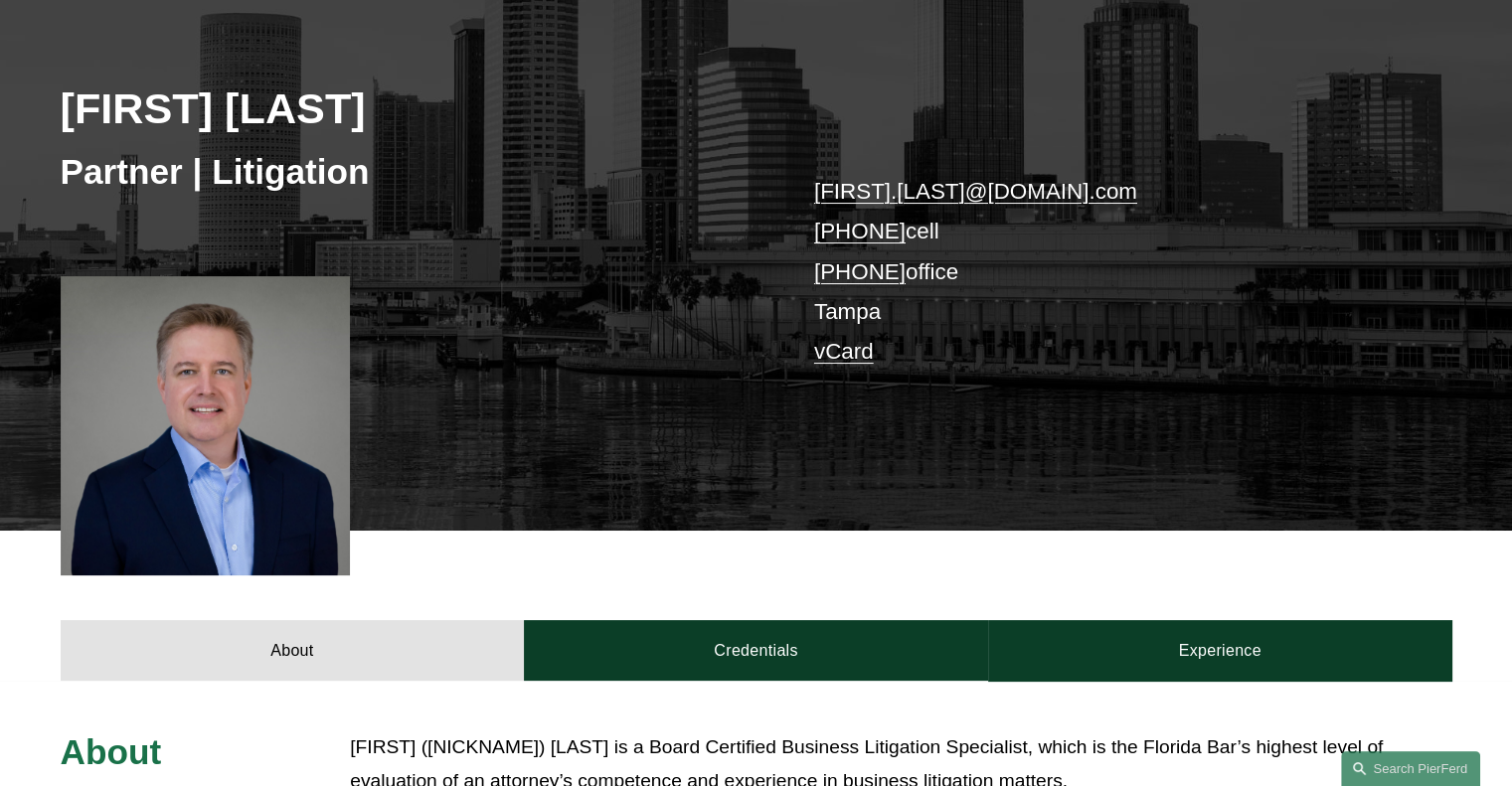 scroll, scrollTop: 0, scrollLeft: 0, axis: both 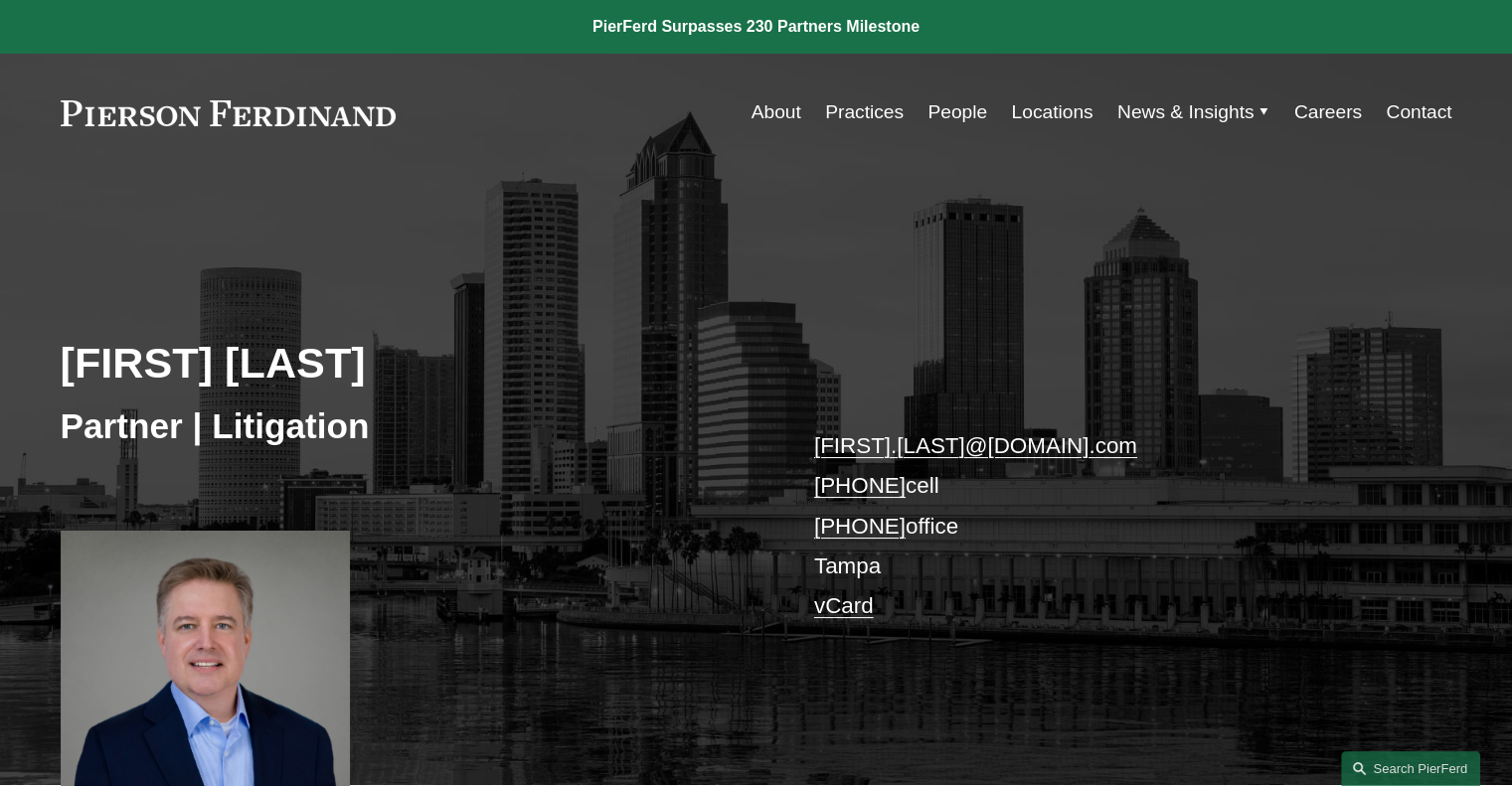click on "Locations" at bounding box center [1052, 112] 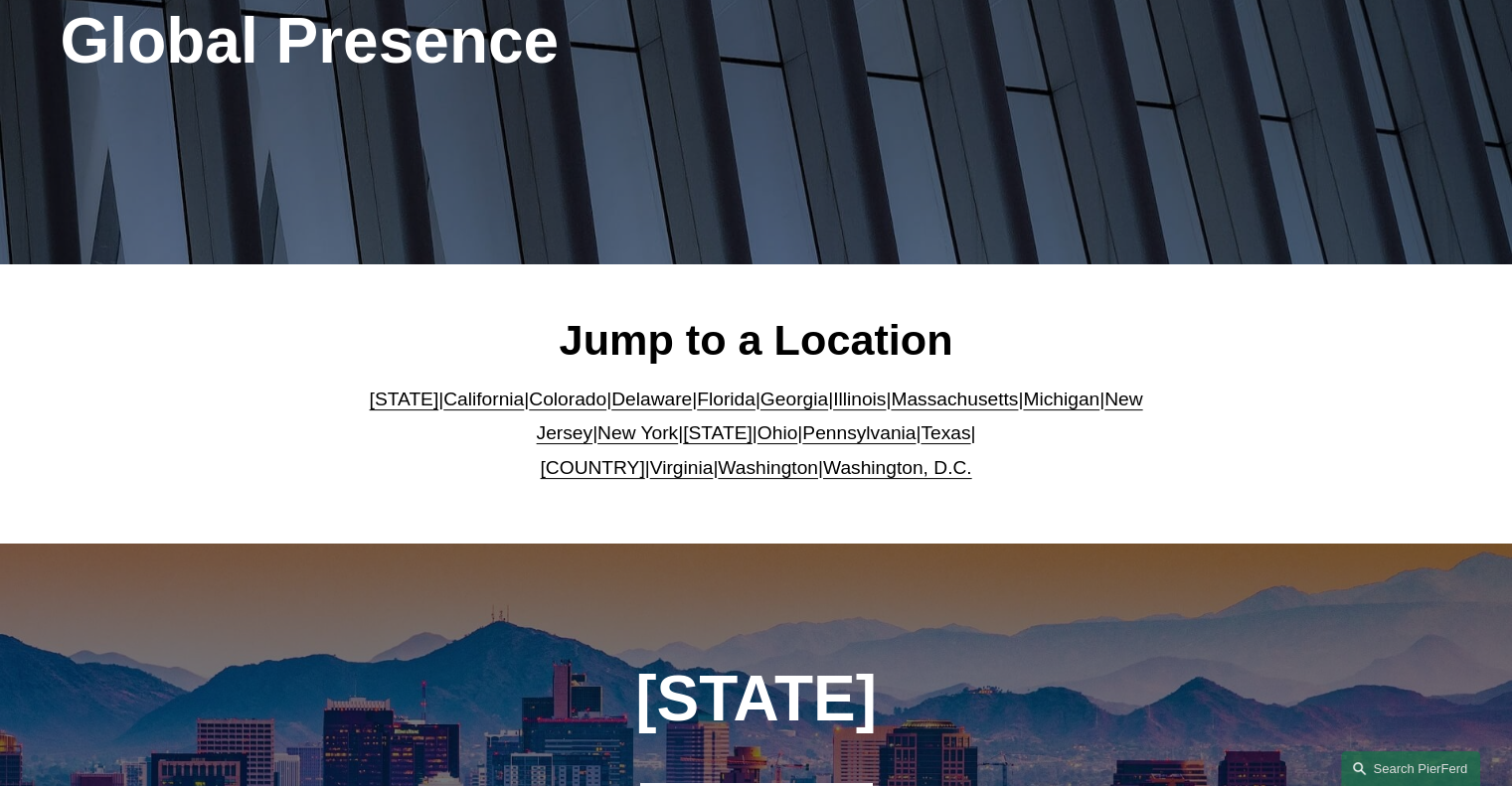 scroll, scrollTop: 497, scrollLeft: 0, axis: vertical 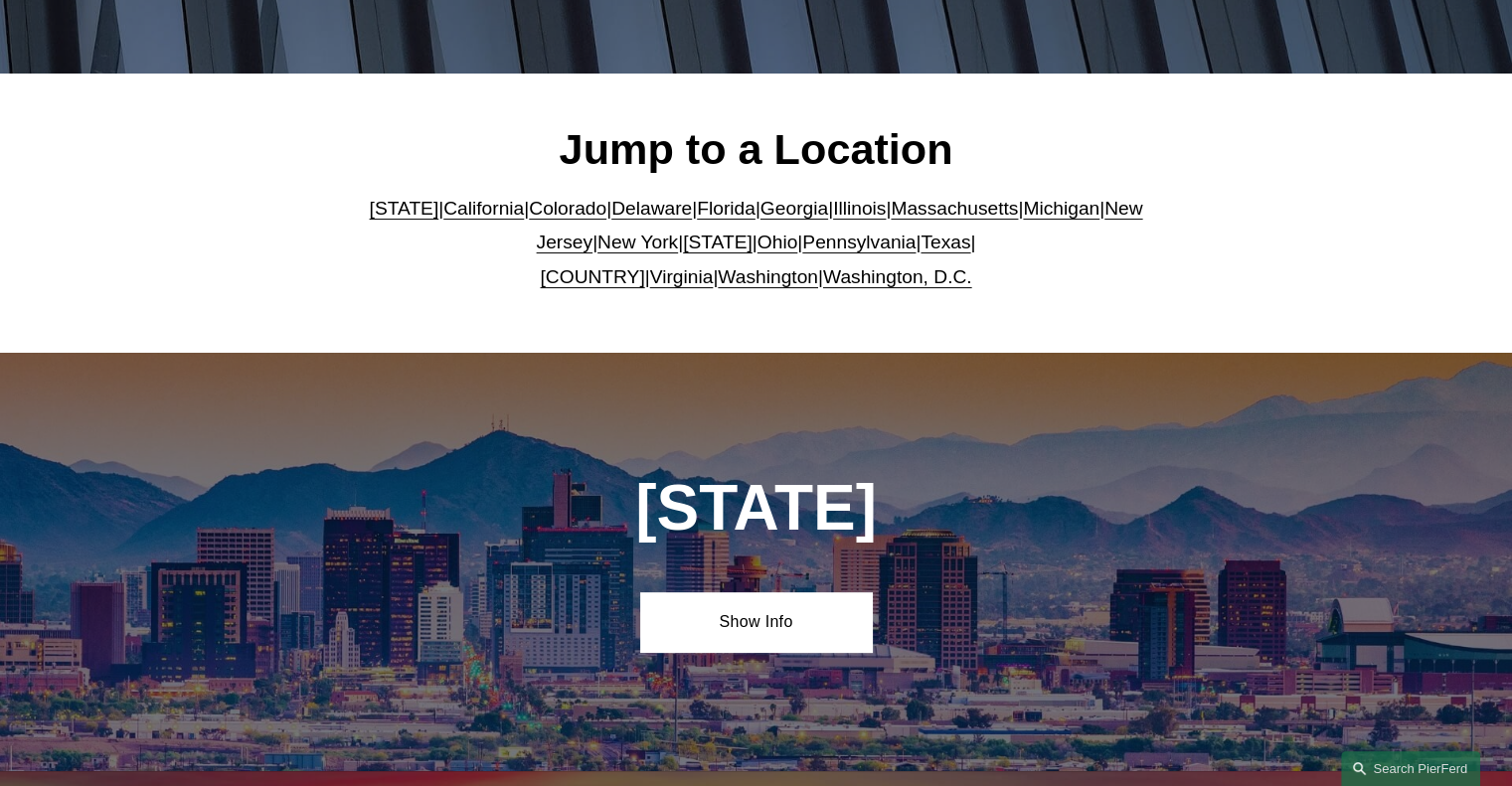 click on "Florida" at bounding box center [726, 208] 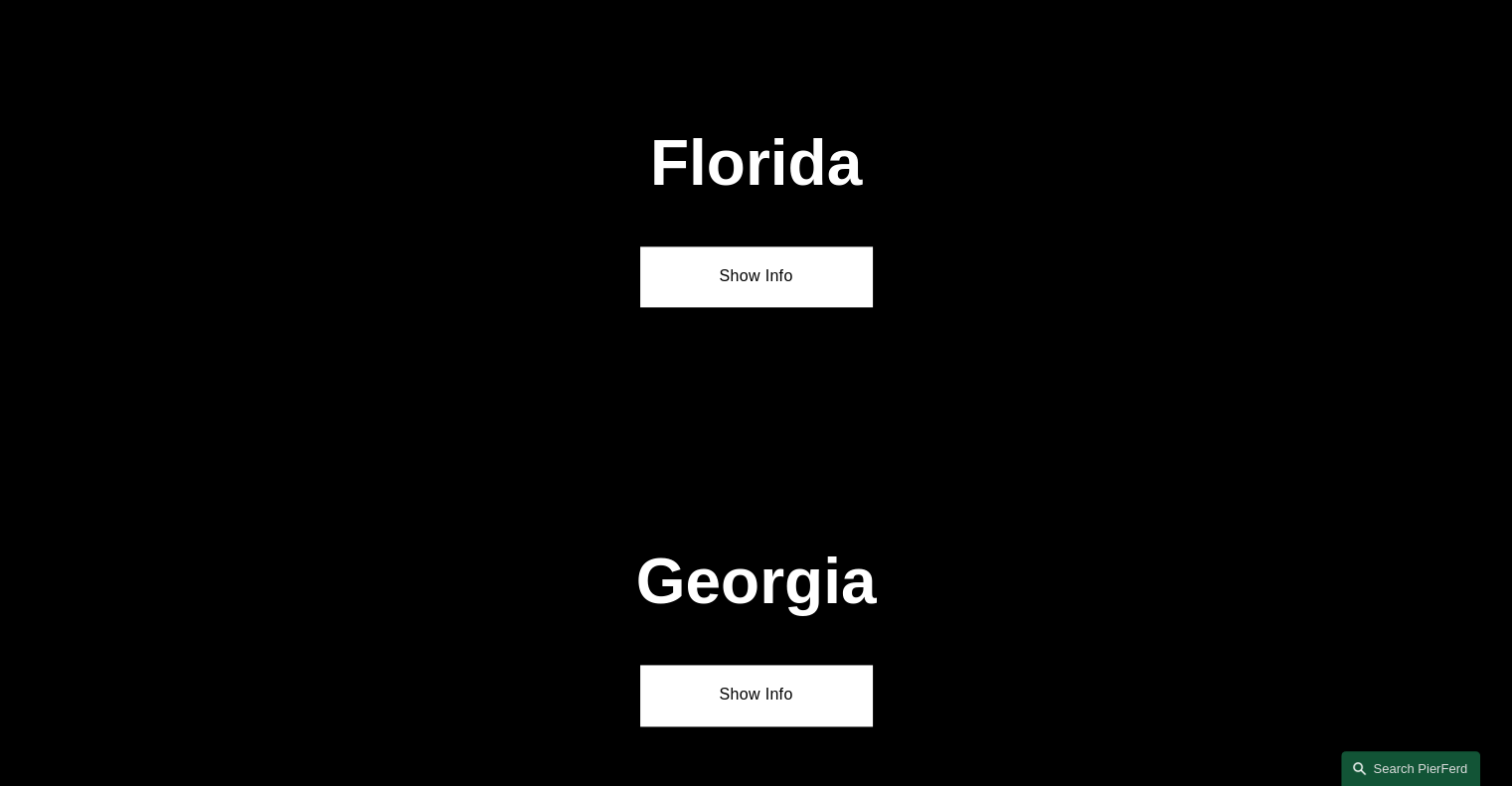 scroll, scrollTop: 2526, scrollLeft: 0, axis: vertical 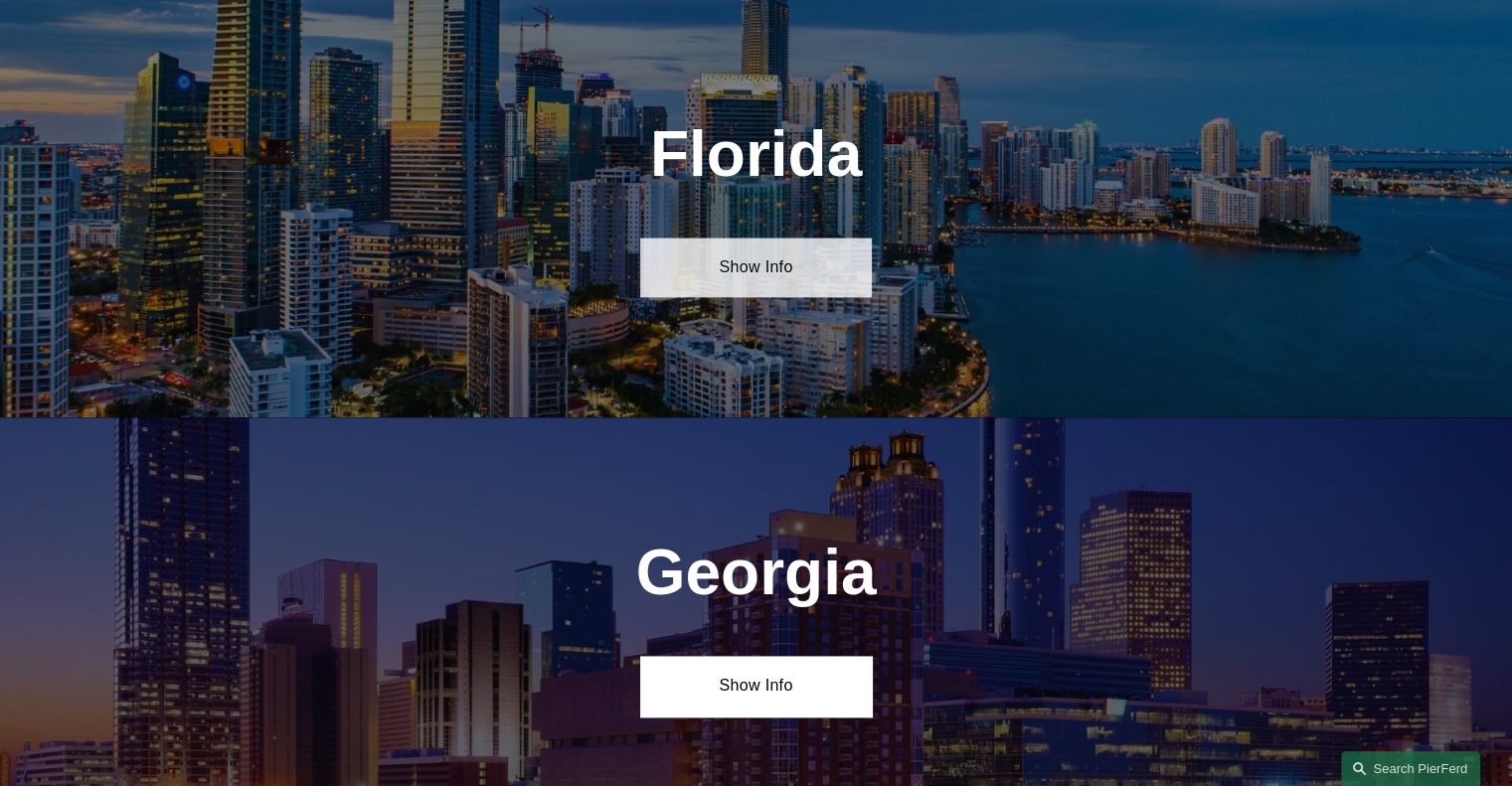 click on "Show Info" at bounding box center (756, 267) 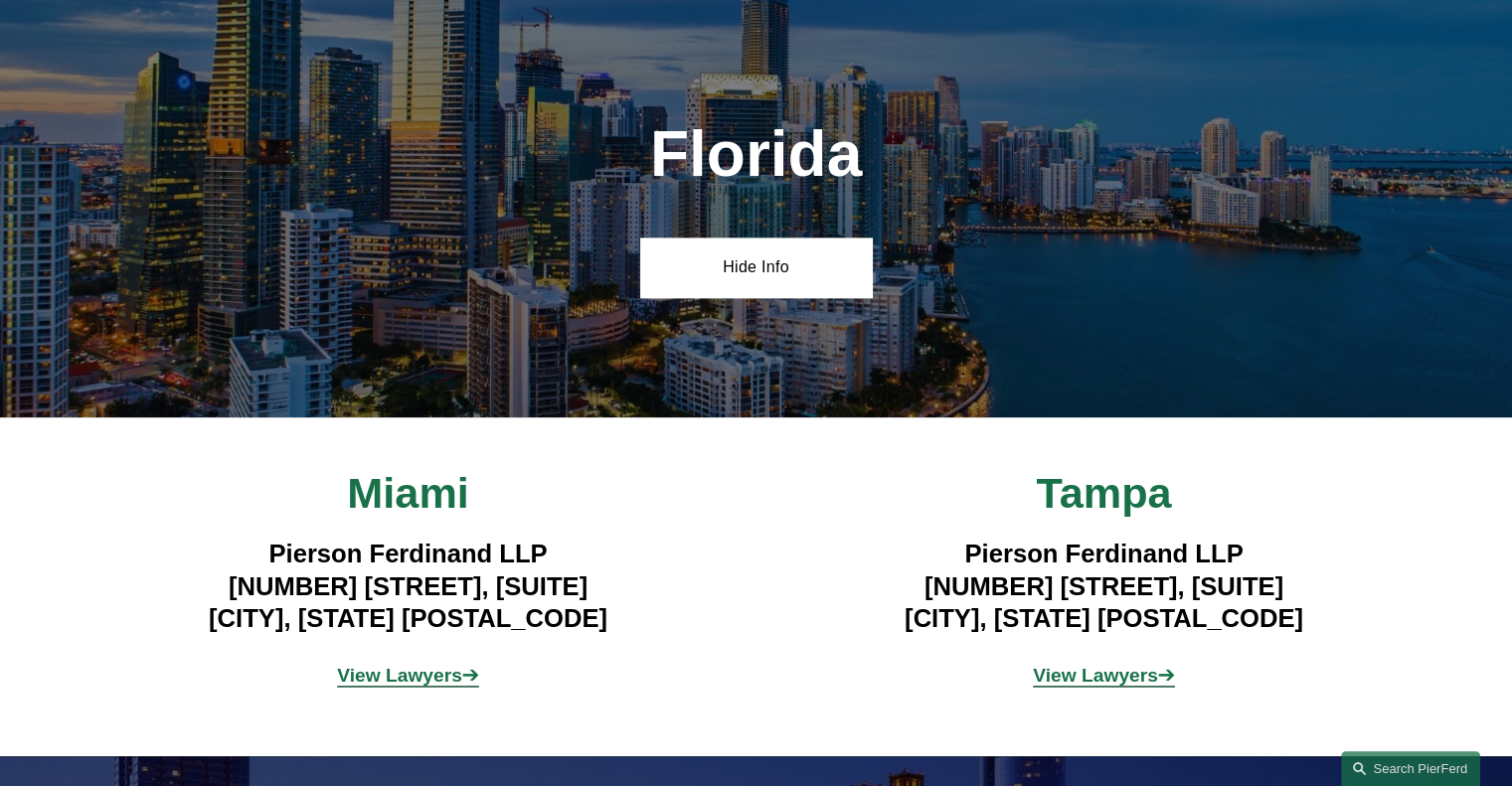 click on "View Lawyers" at bounding box center (1095, 675) 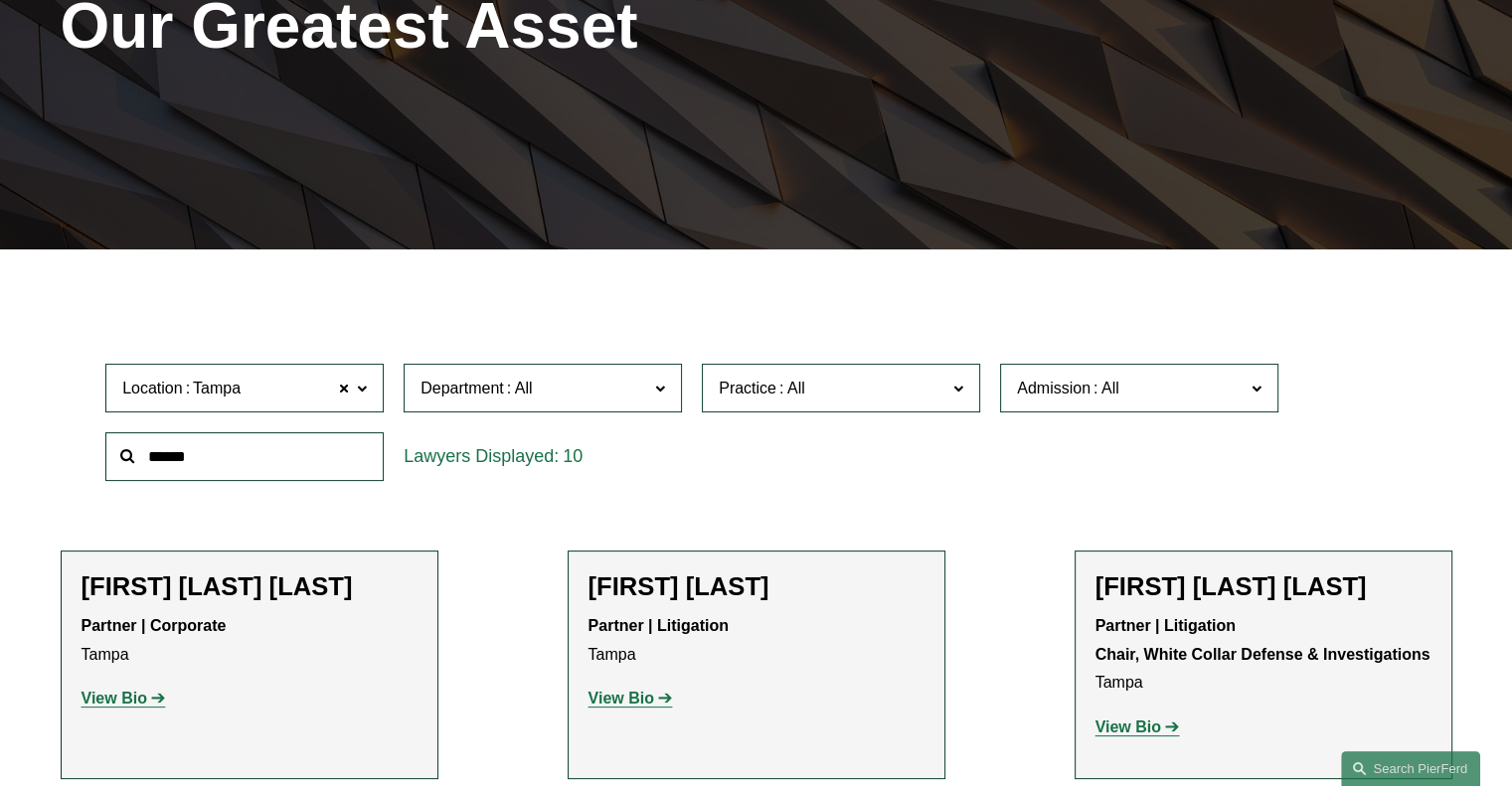 scroll, scrollTop: 497, scrollLeft: 0, axis: vertical 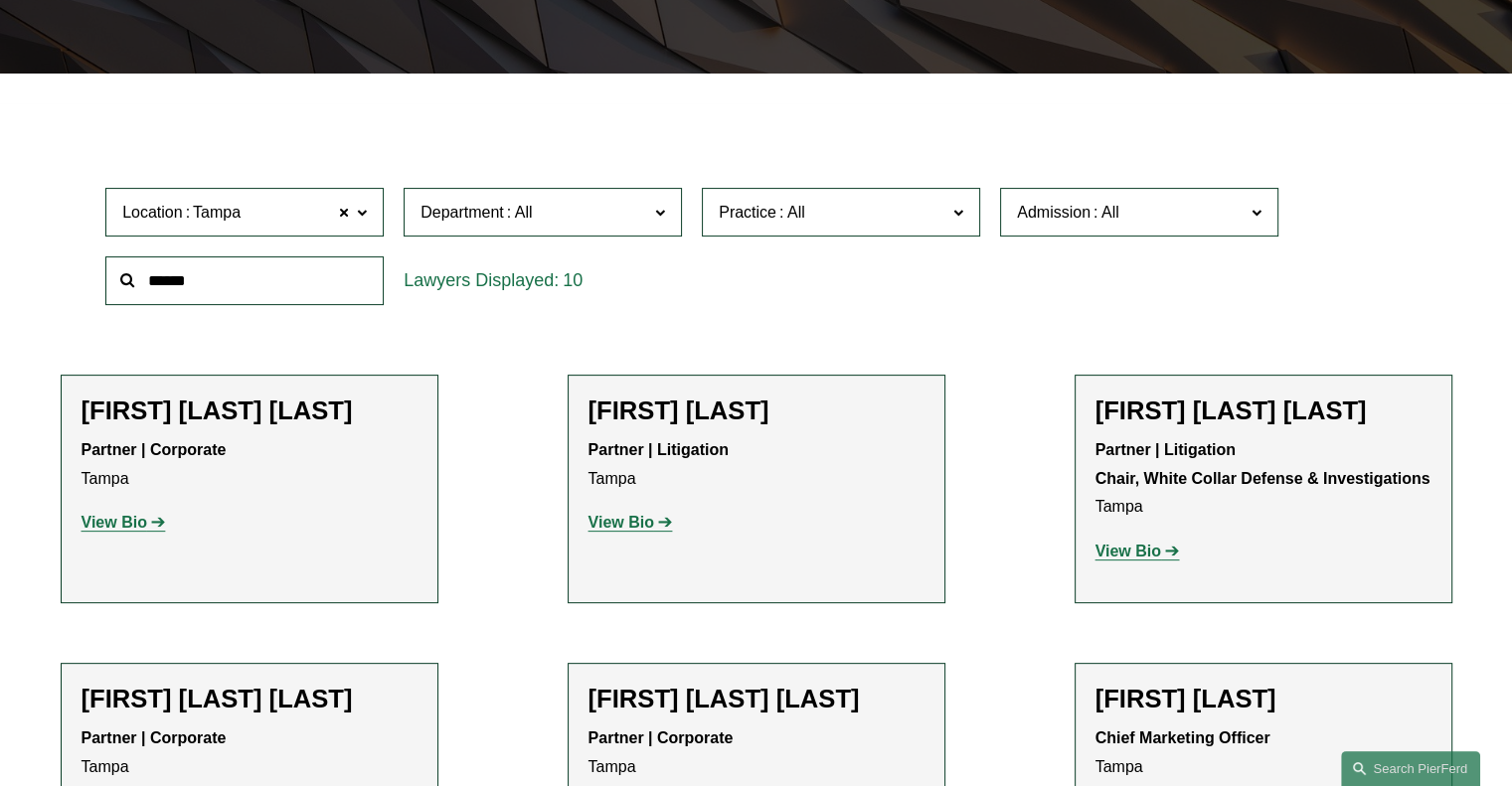 click on "View Bio" 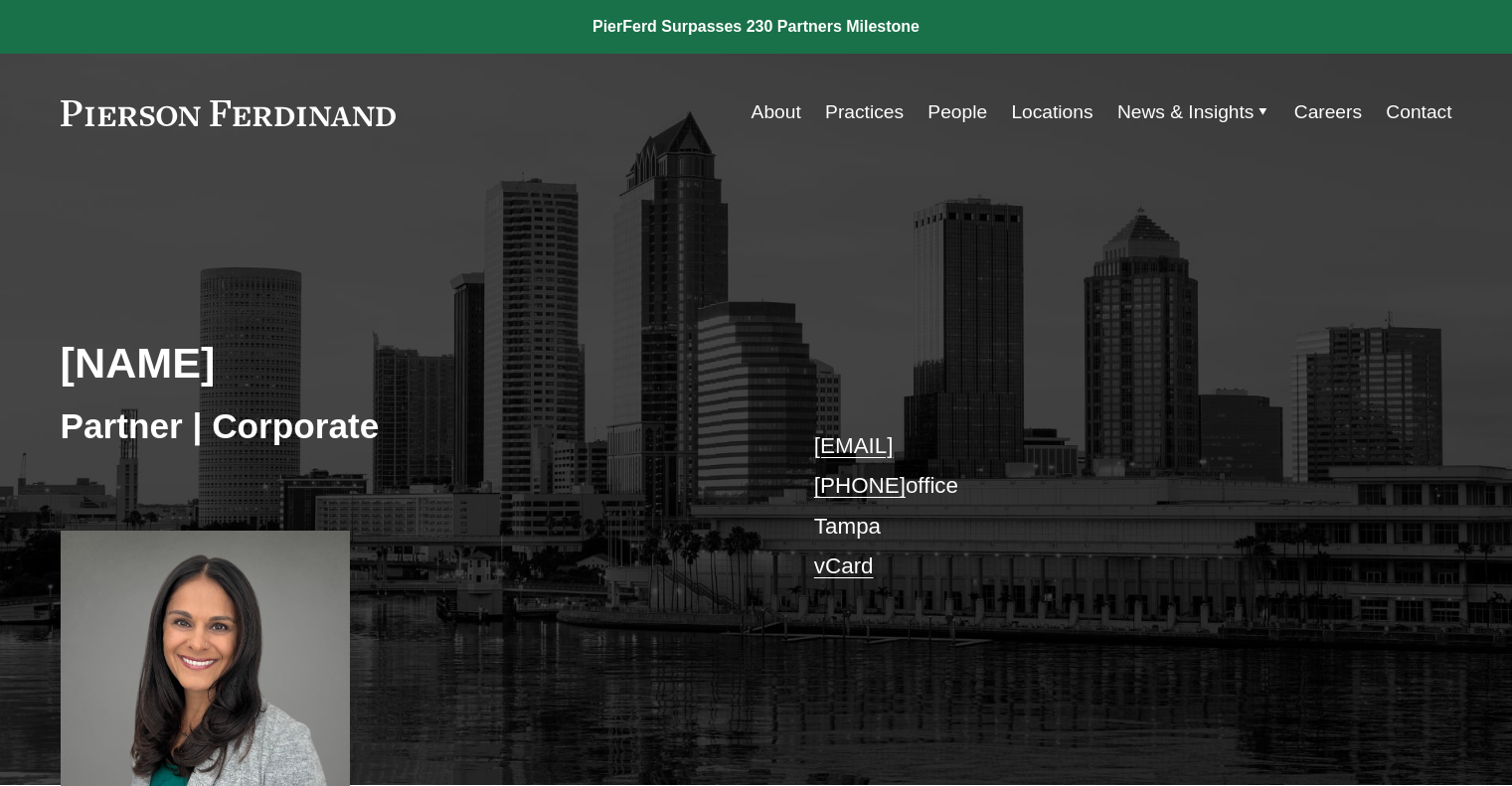 scroll, scrollTop: 0, scrollLeft: 0, axis: both 